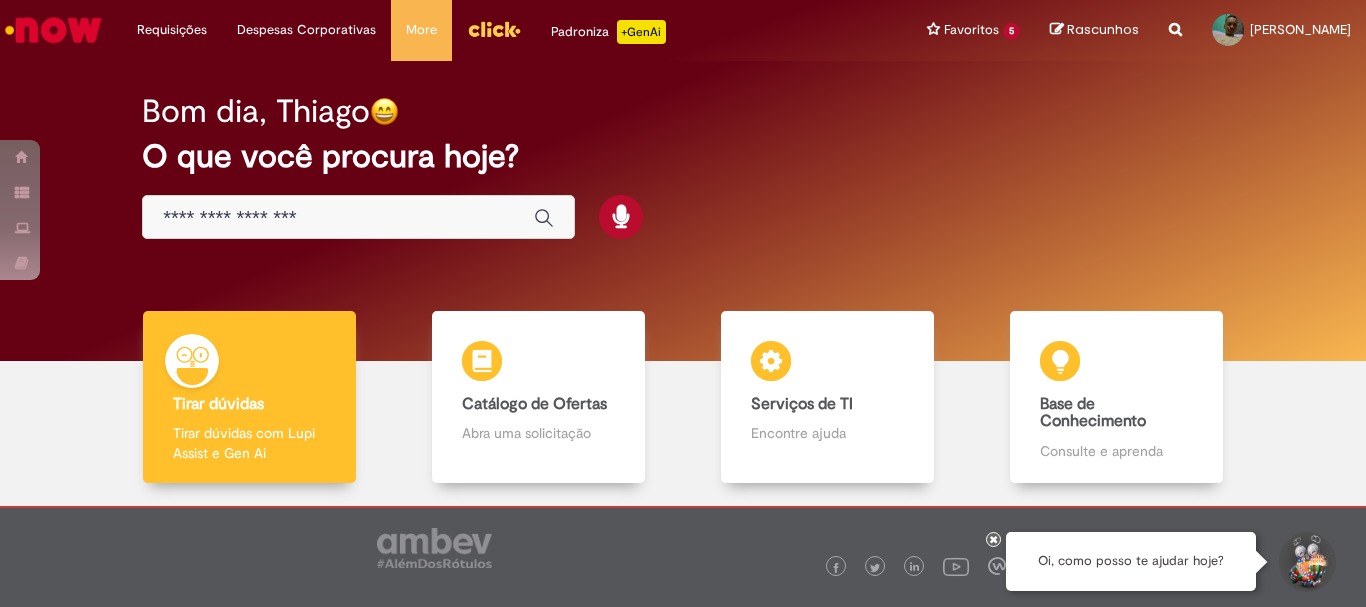 scroll, scrollTop: 0, scrollLeft: 0, axis: both 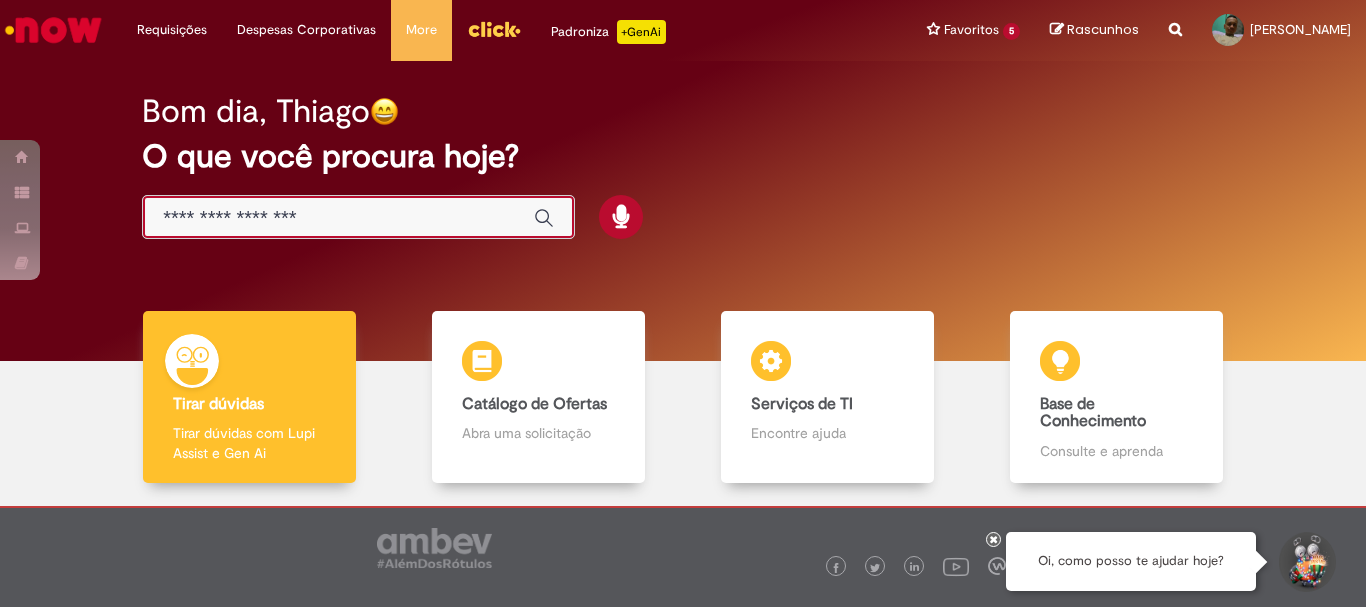 click at bounding box center (338, 218) 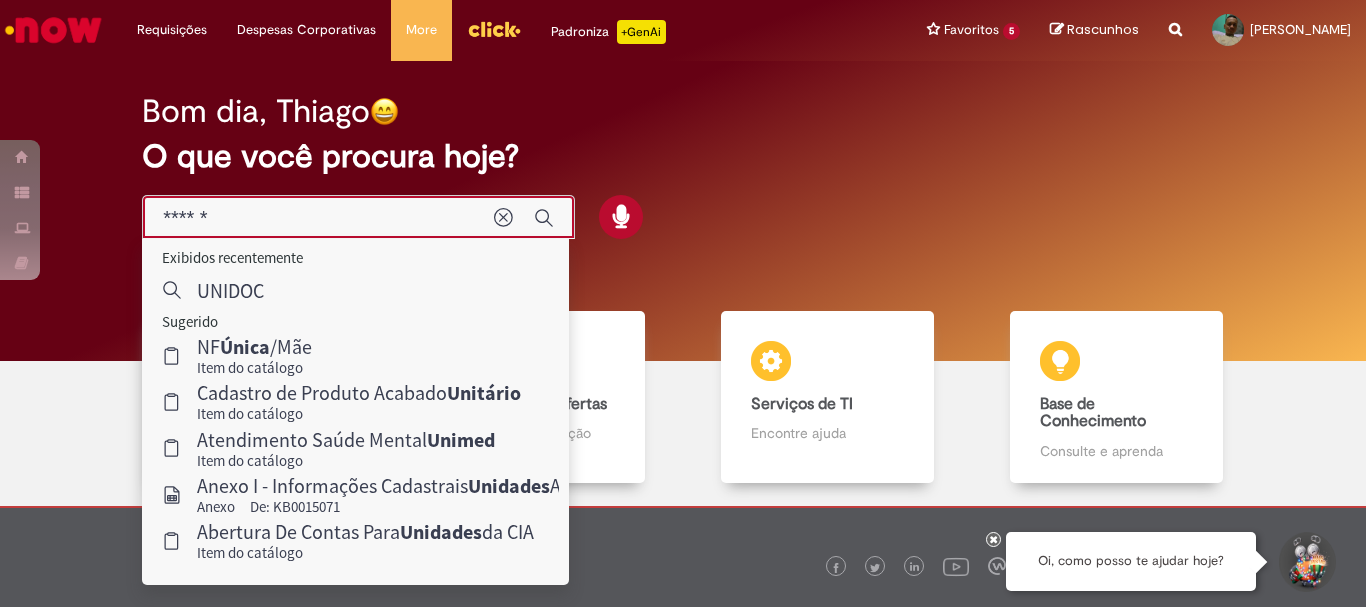 type on "*******" 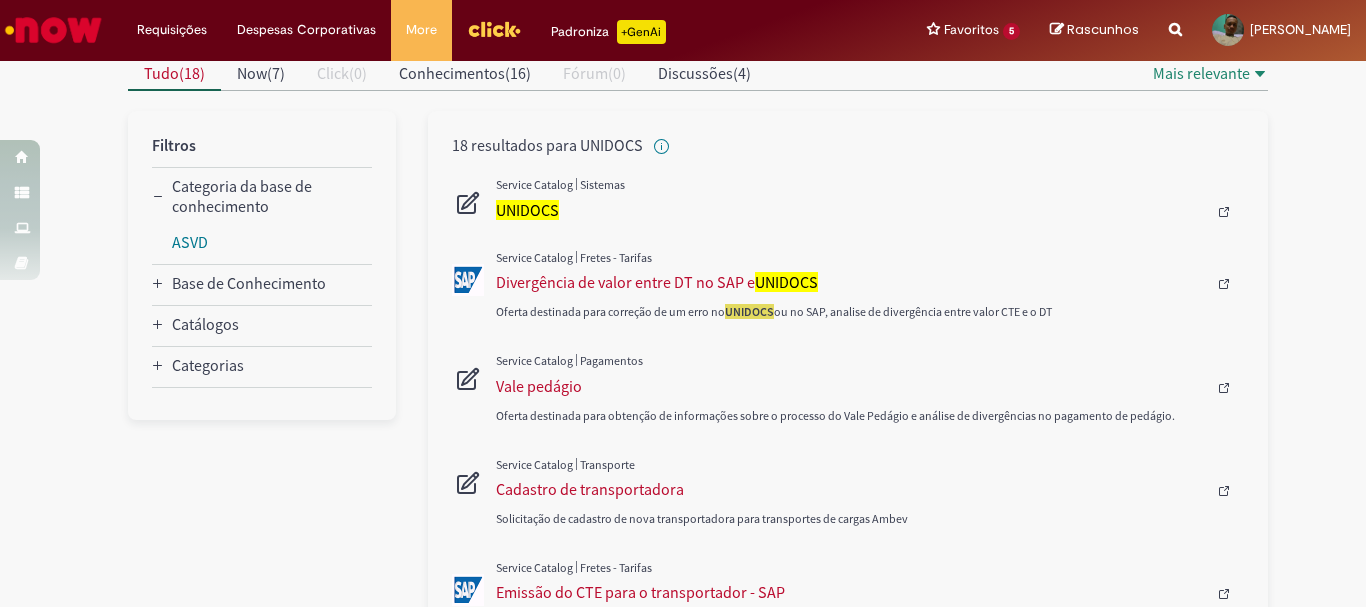 scroll, scrollTop: 400, scrollLeft: 0, axis: vertical 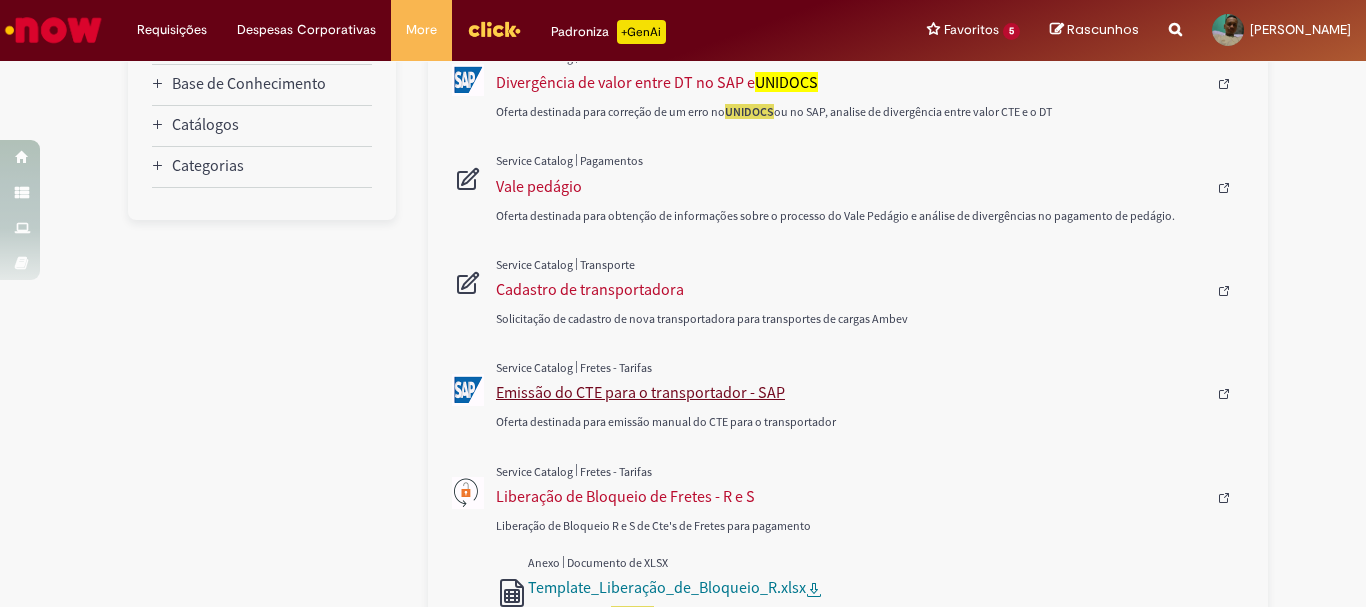 click on "Emissão do CTE para o transportador - SAP" at bounding box center [851, 392] 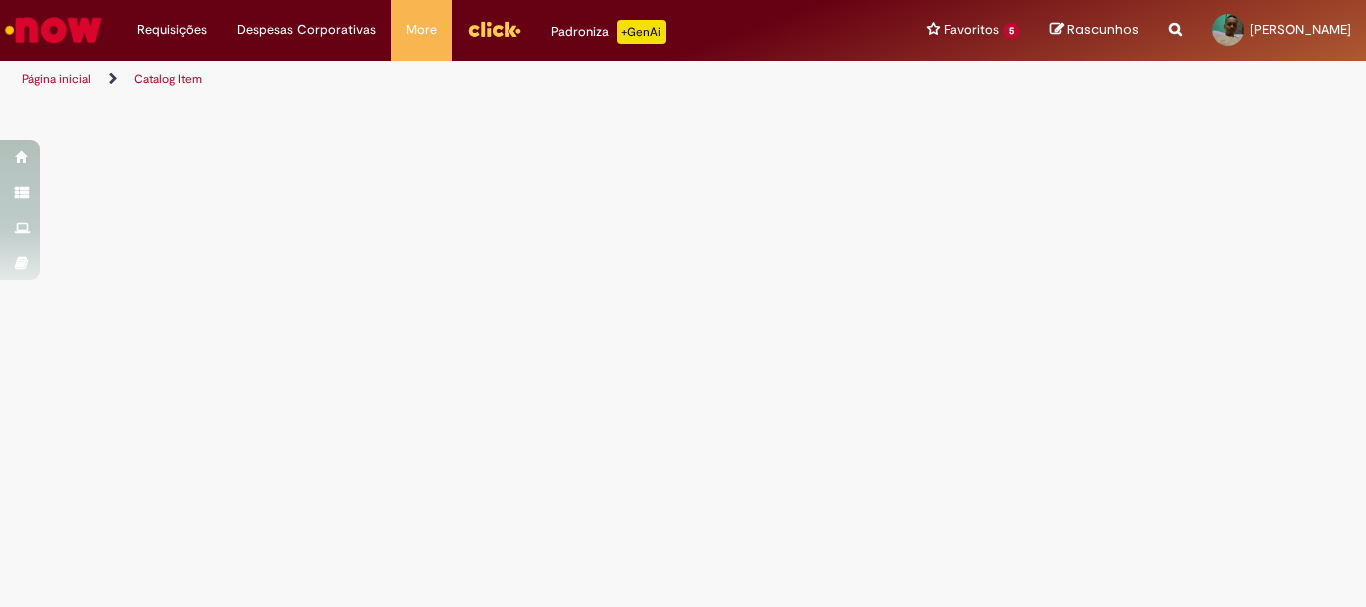 scroll, scrollTop: 0, scrollLeft: 0, axis: both 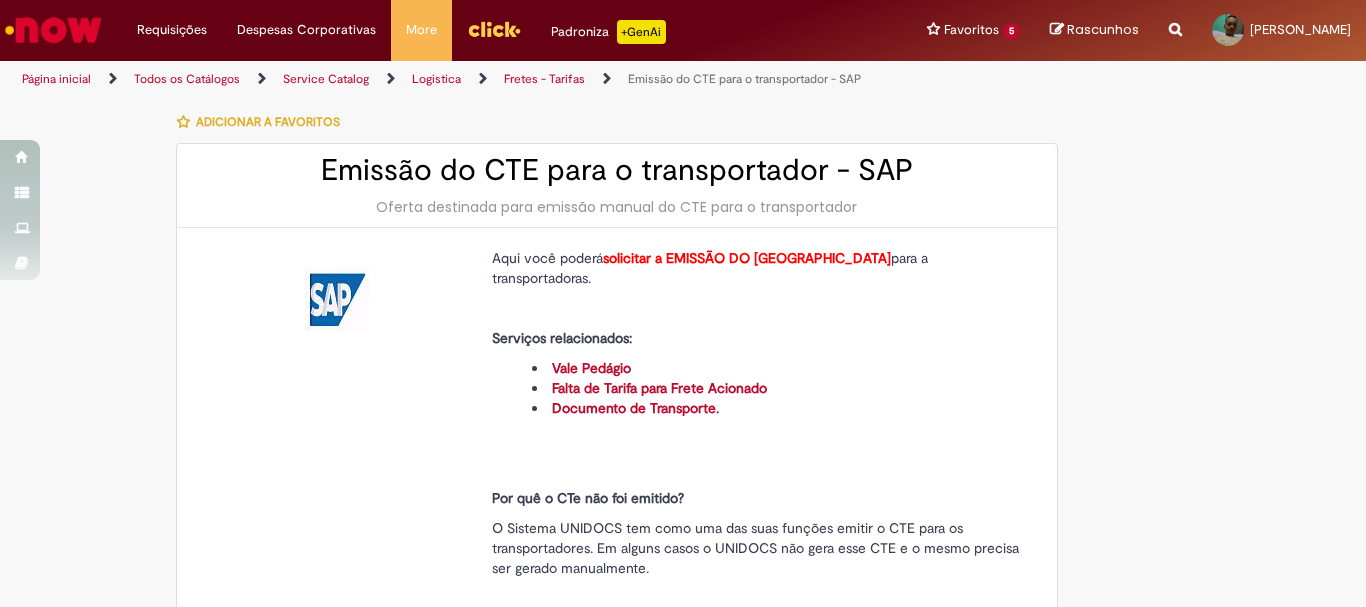 type on "********" 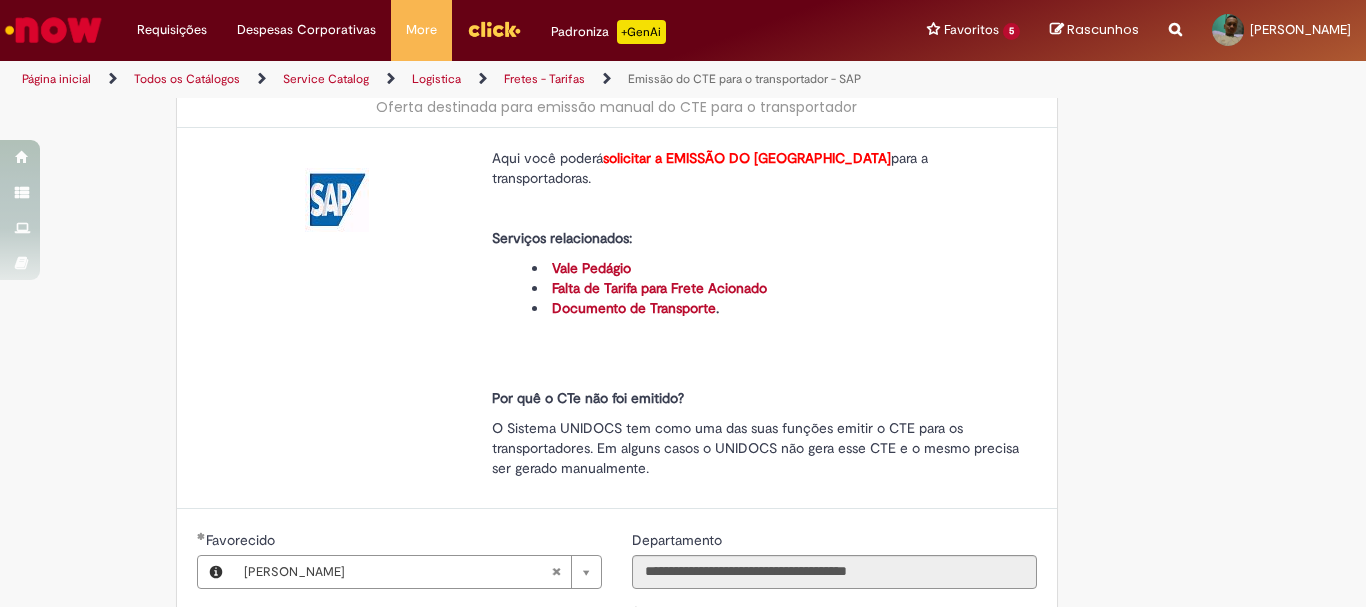 scroll, scrollTop: 400, scrollLeft: 0, axis: vertical 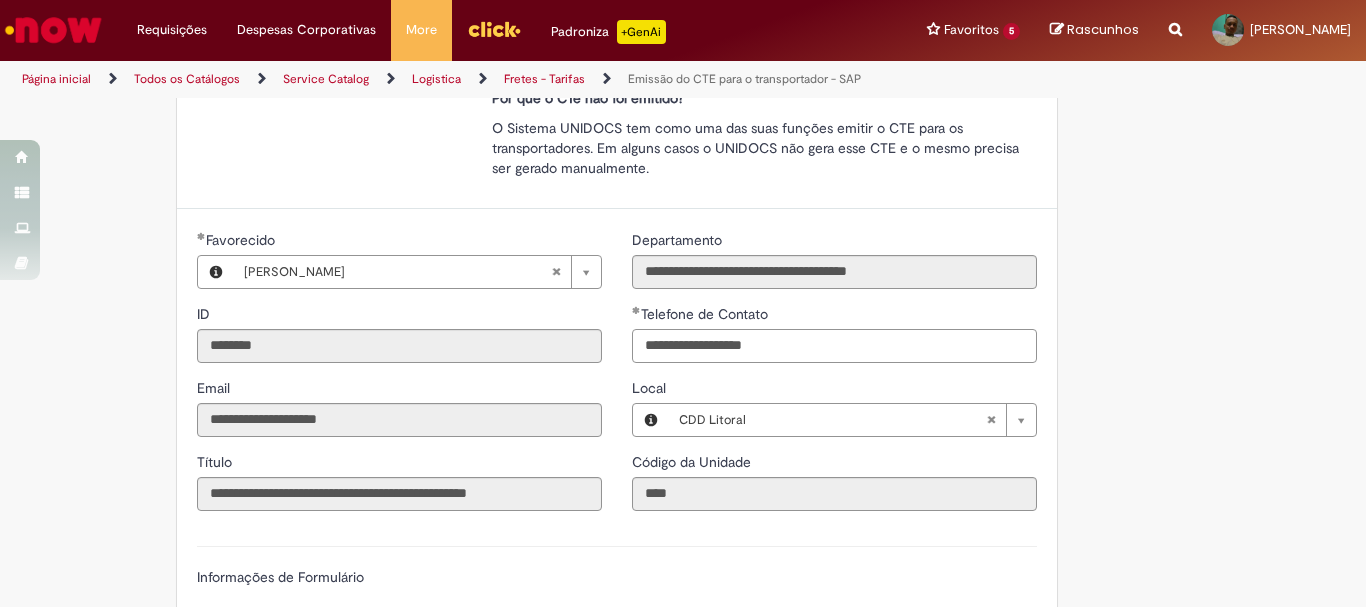 click on "**********" at bounding box center [834, 346] 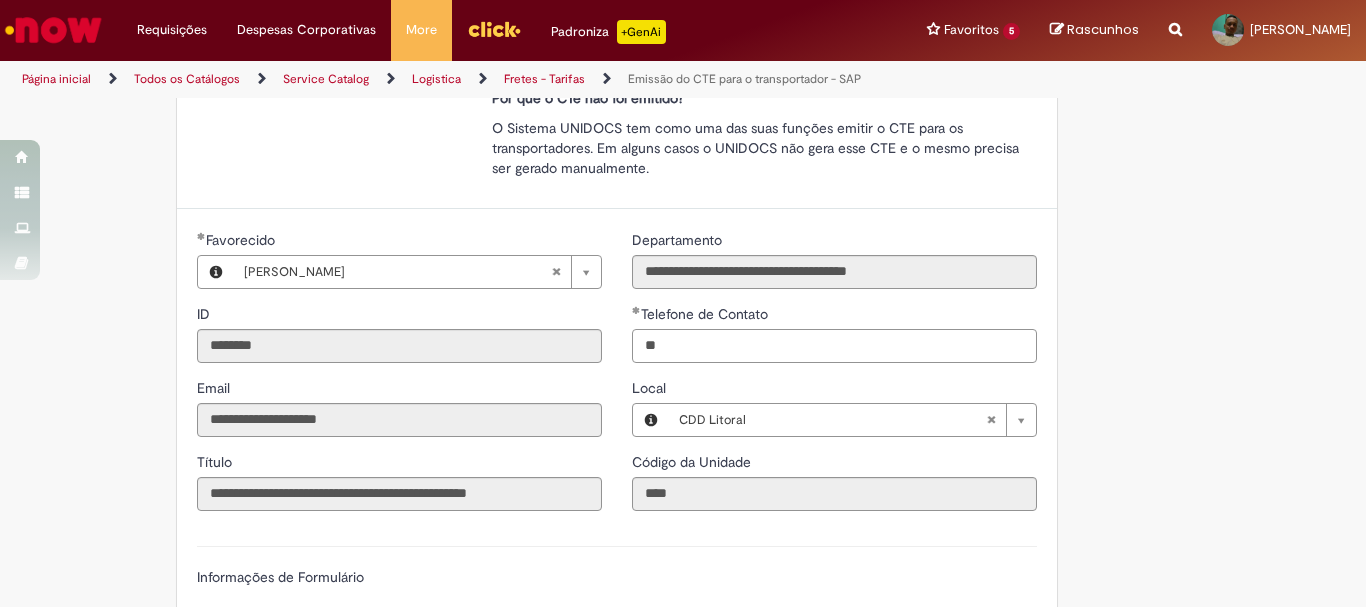 type on "*" 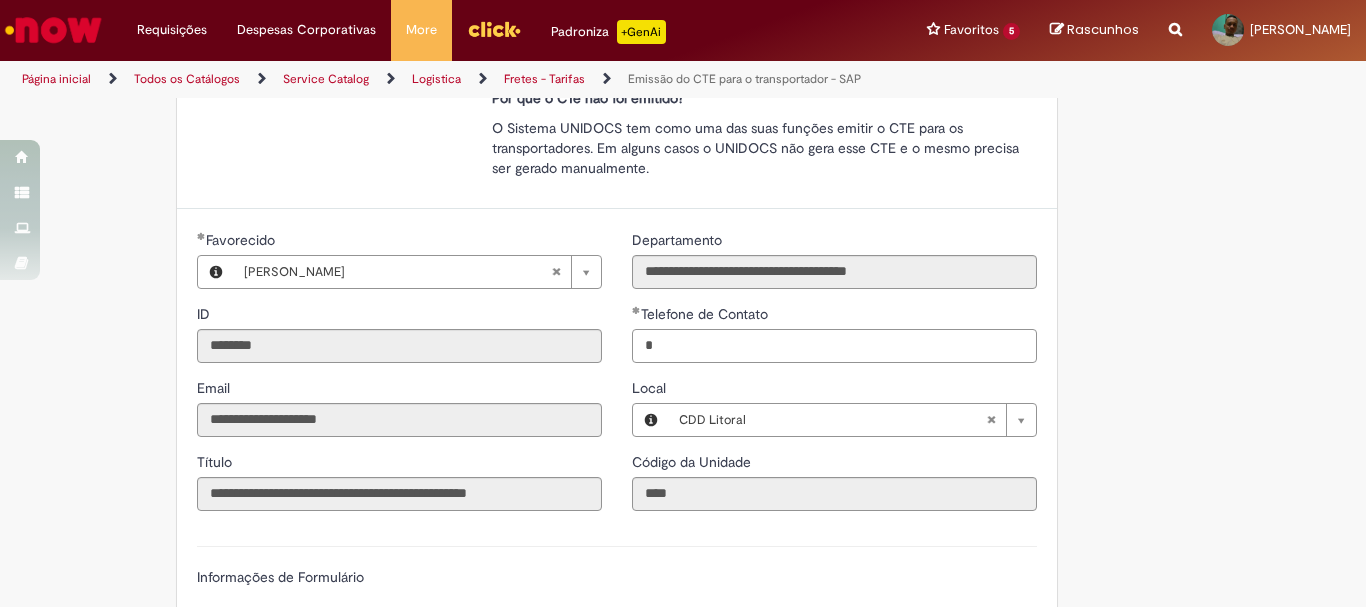 type 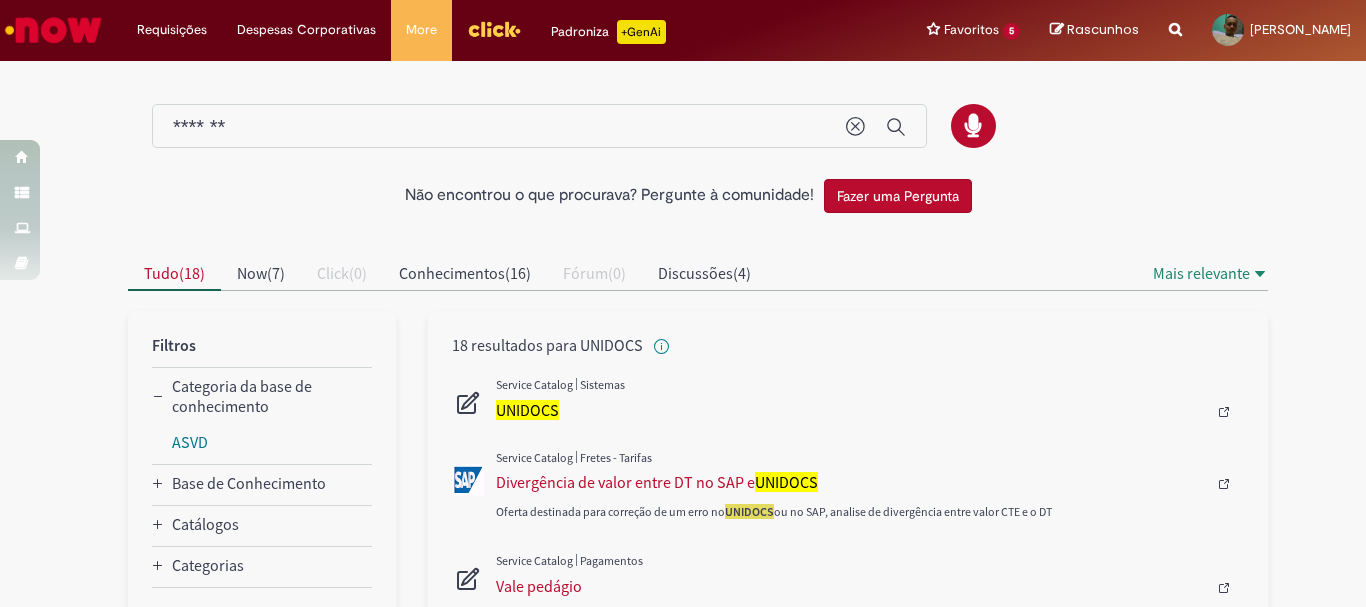scroll, scrollTop: 300, scrollLeft: 0, axis: vertical 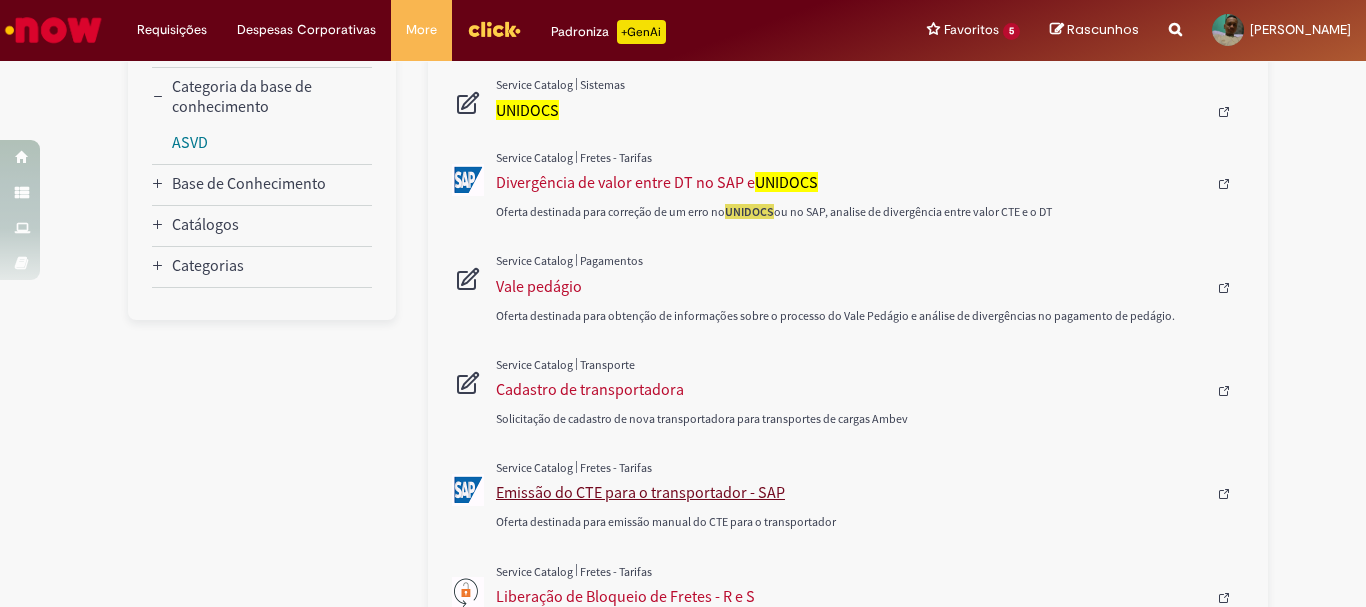 click on "Emissão do CTE para o transportador - SAP" at bounding box center (851, 492) 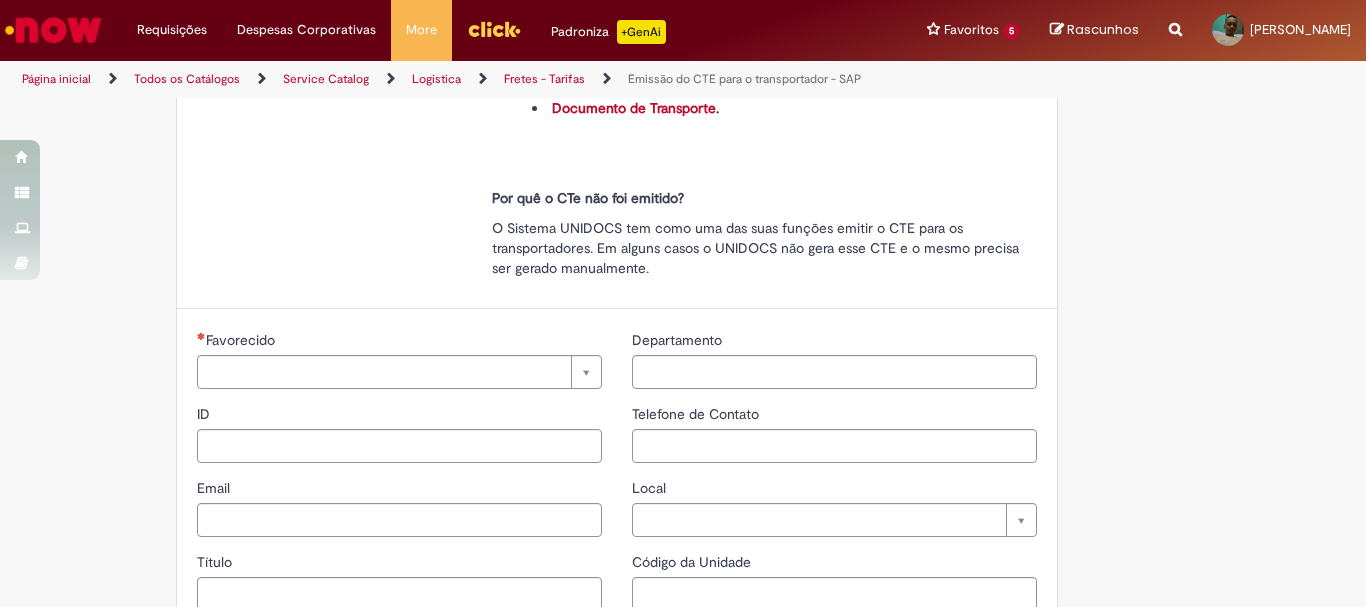 type on "********" 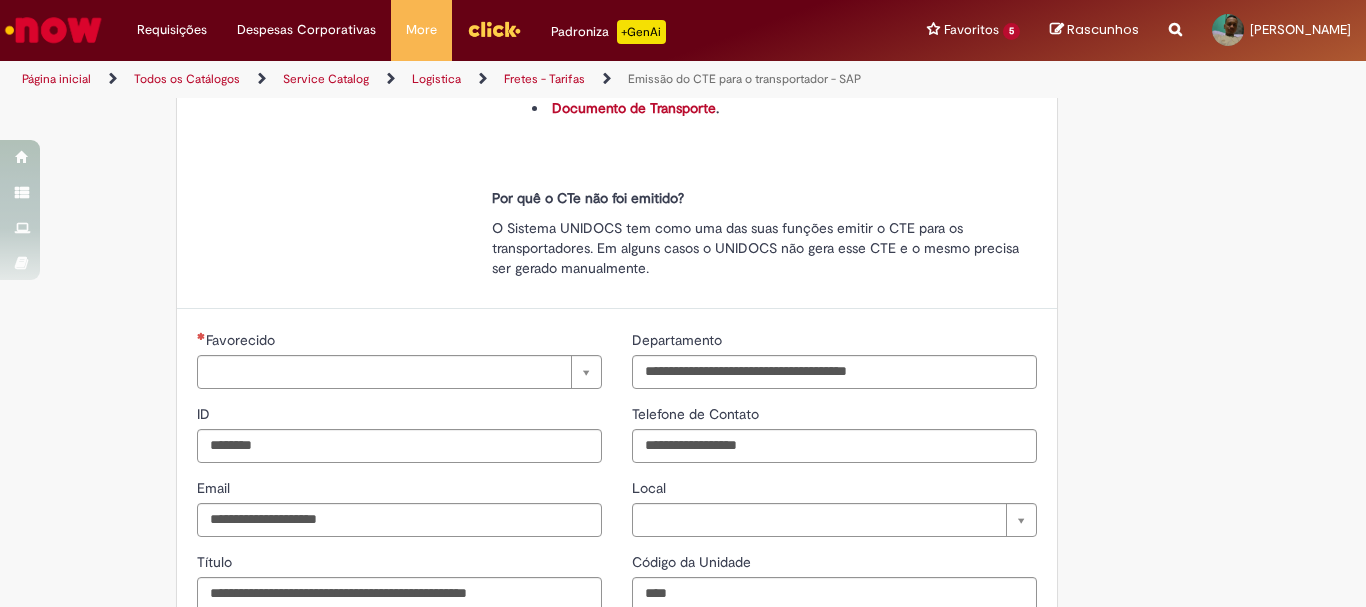 scroll, scrollTop: 0, scrollLeft: 0, axis: both 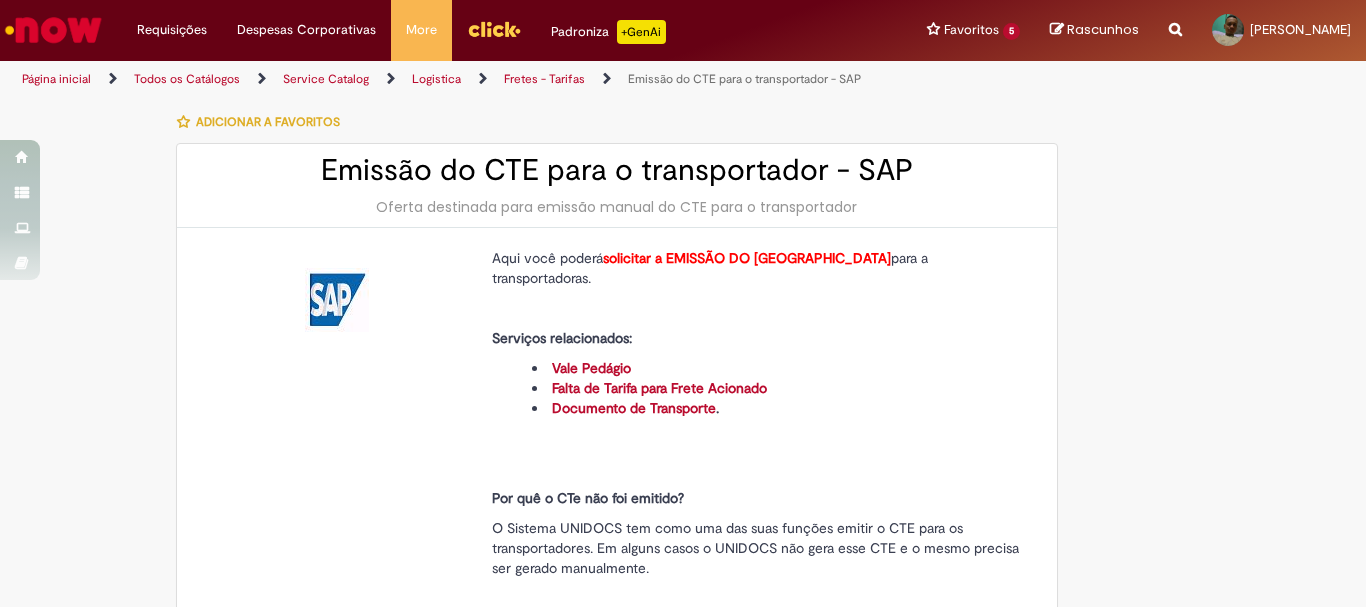 type on "**********" 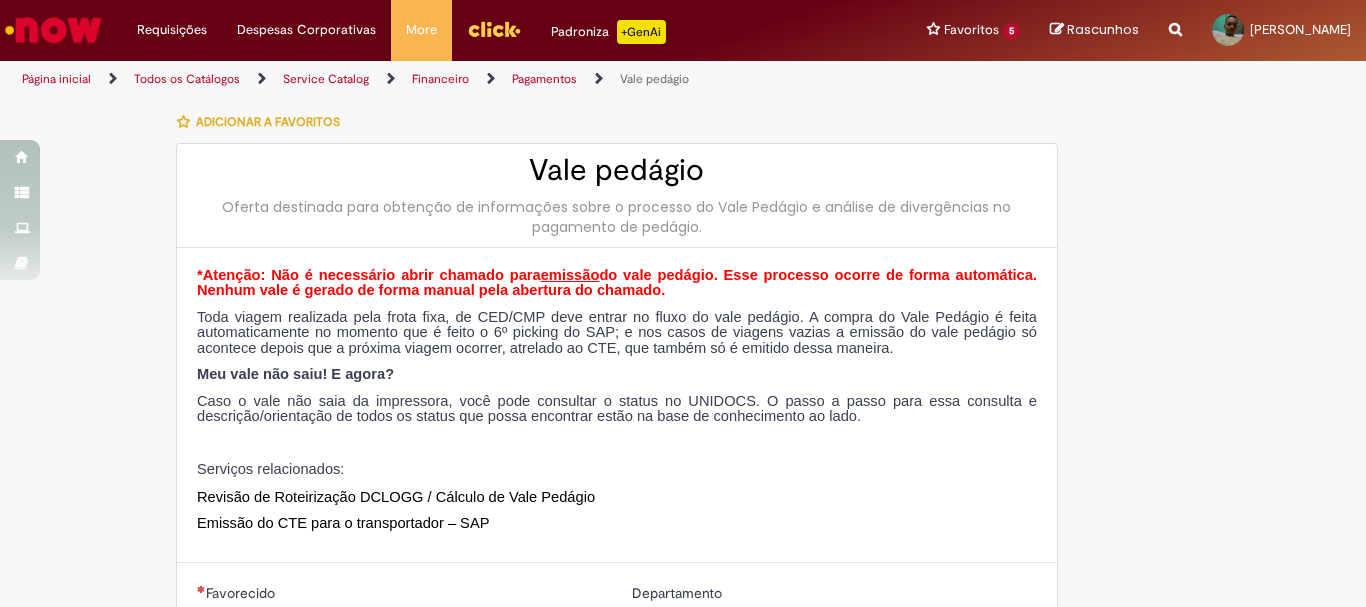 type on "********" 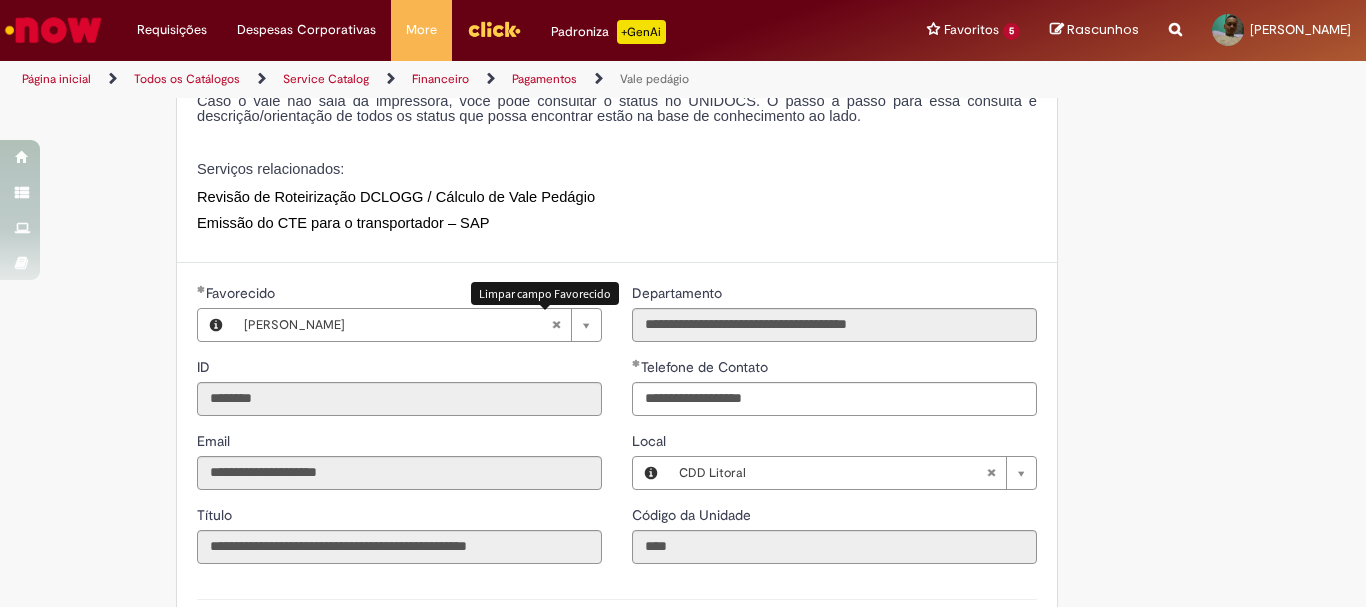 scroll, scrollTop: 600, scrollLeft: 0, axis: vertical 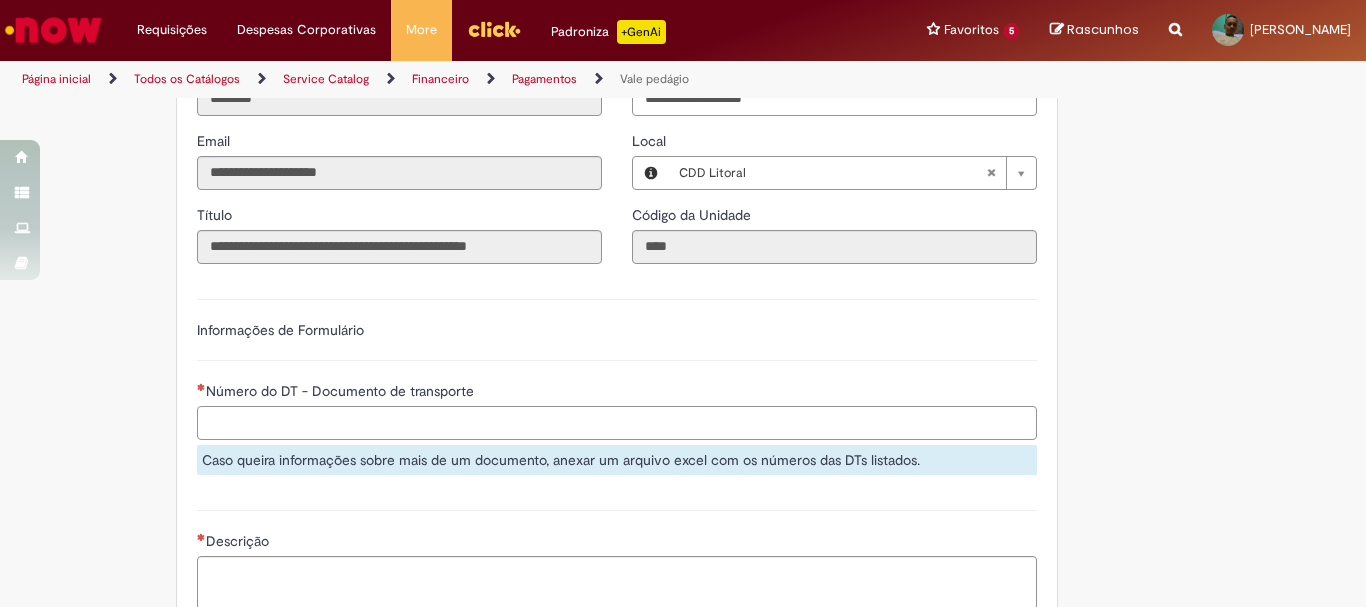 click on "Número do DT - Documento de transporte" at bounding box center [617, 423] 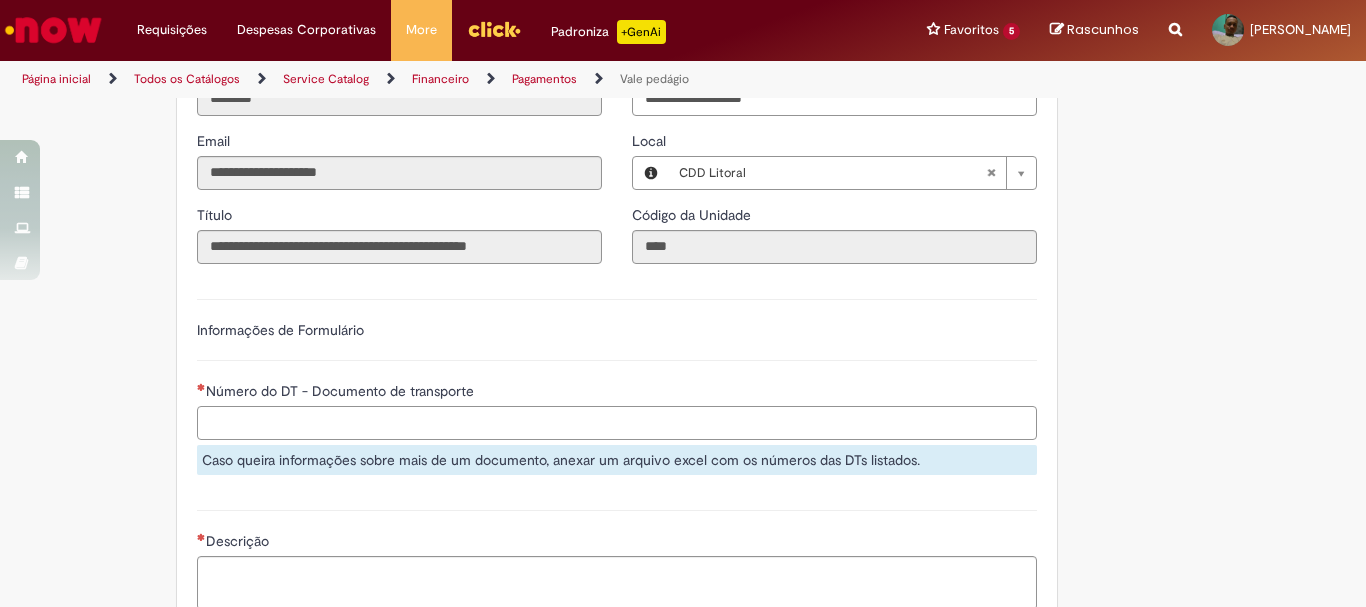 click on "Número do DT - Documento de transporte" at bounding box center [617, 423] 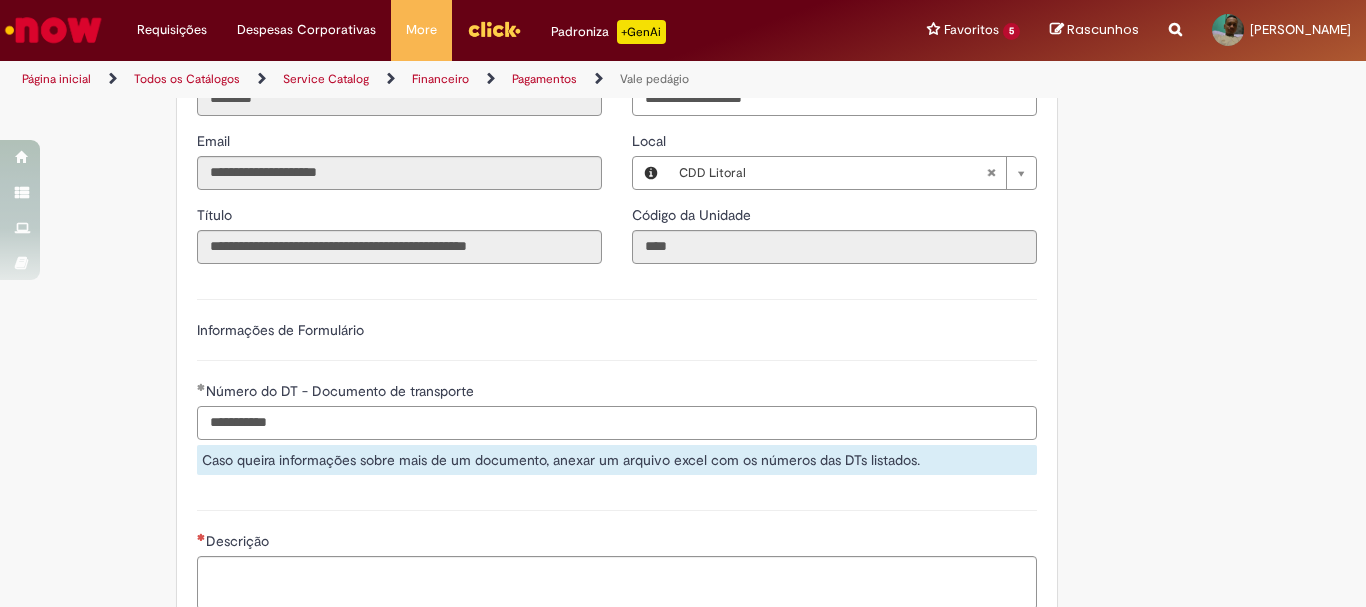 scroll, scrollTop: 700, scrollLeft: 0, axis: vertical 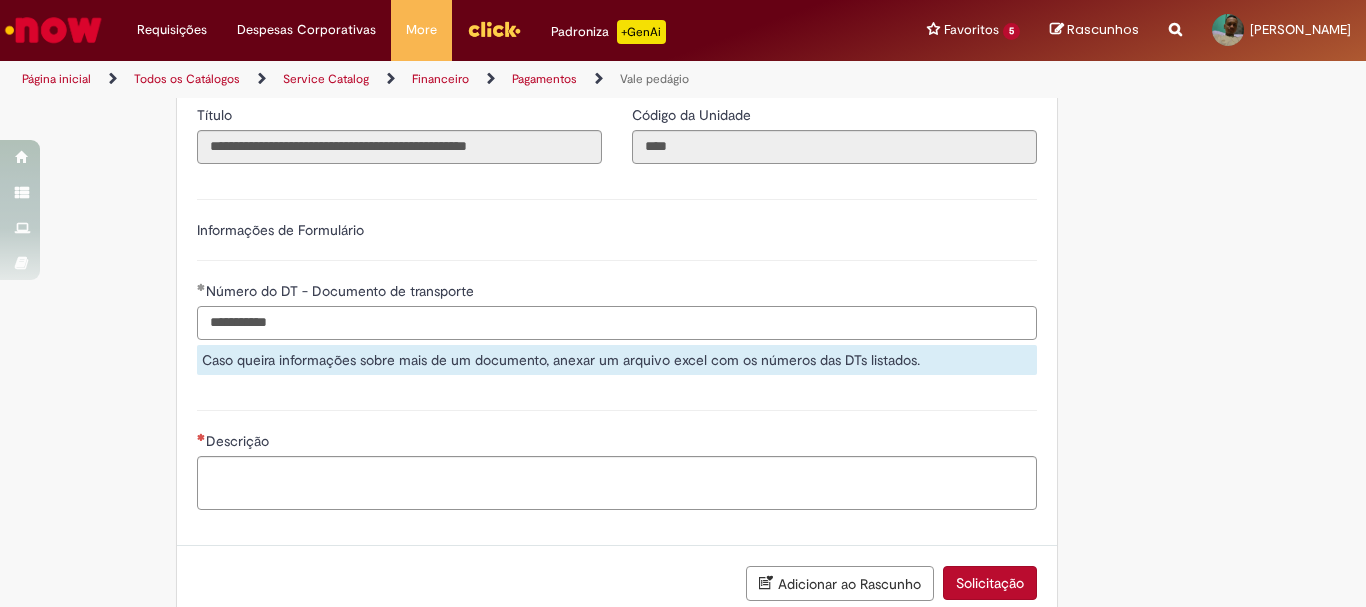 type on "**********" 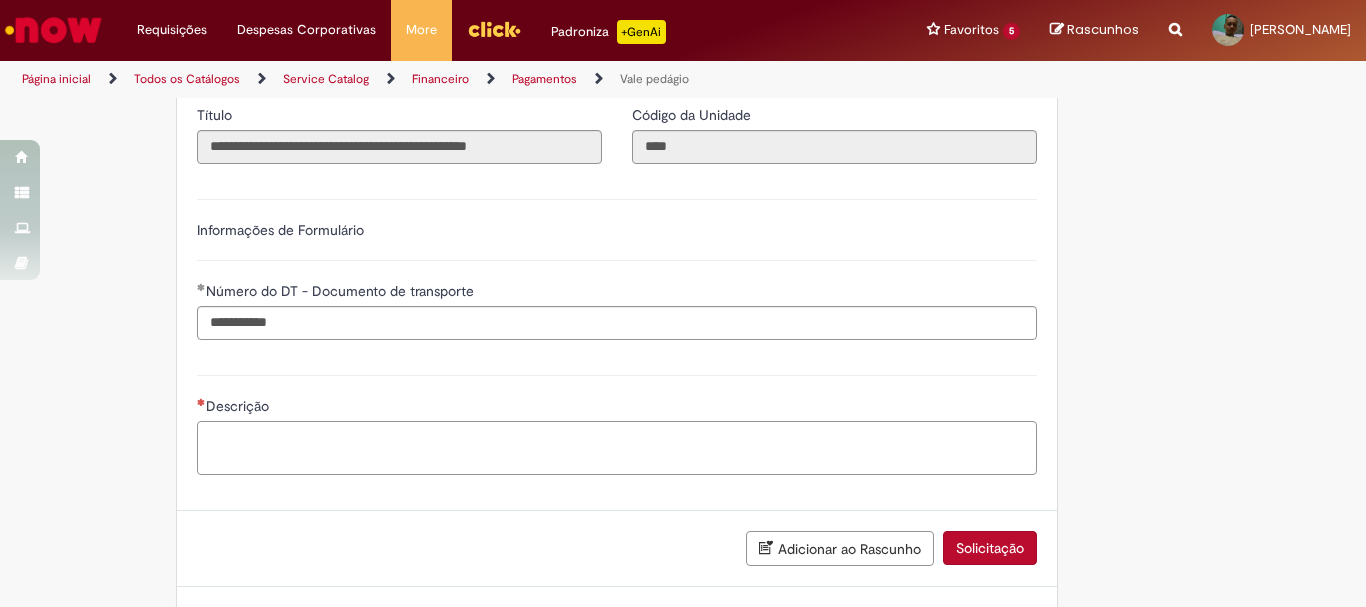 click on "Descrição" at bounding box center (617, 448) 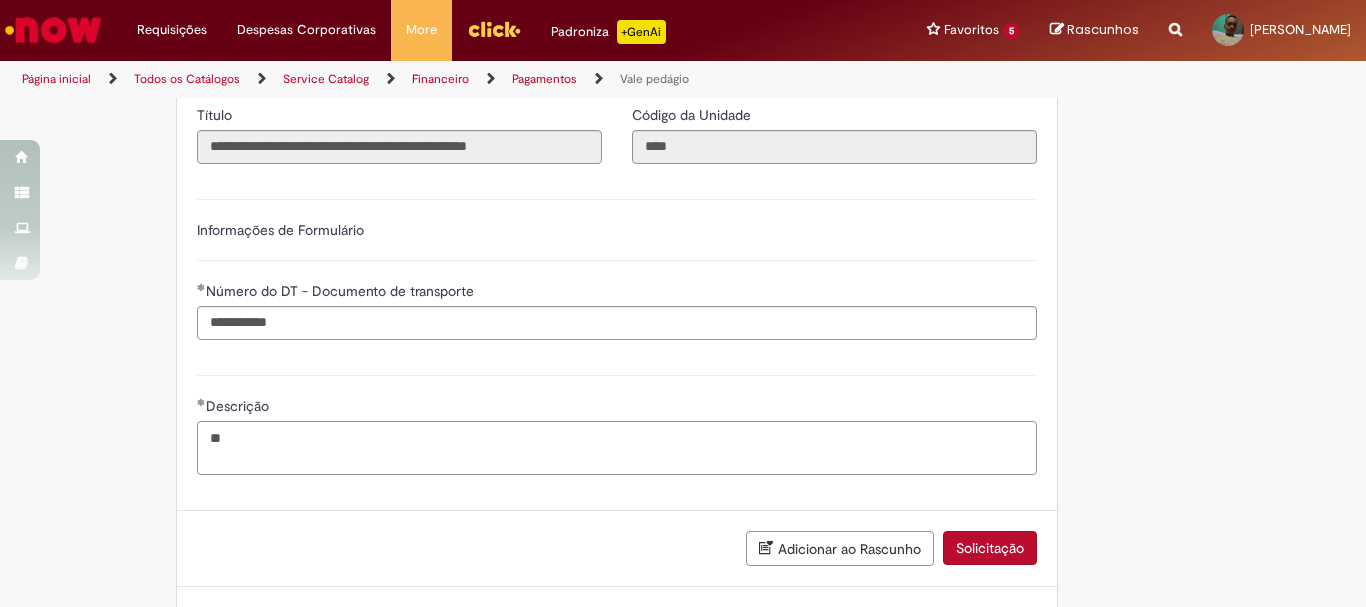 type on "*" 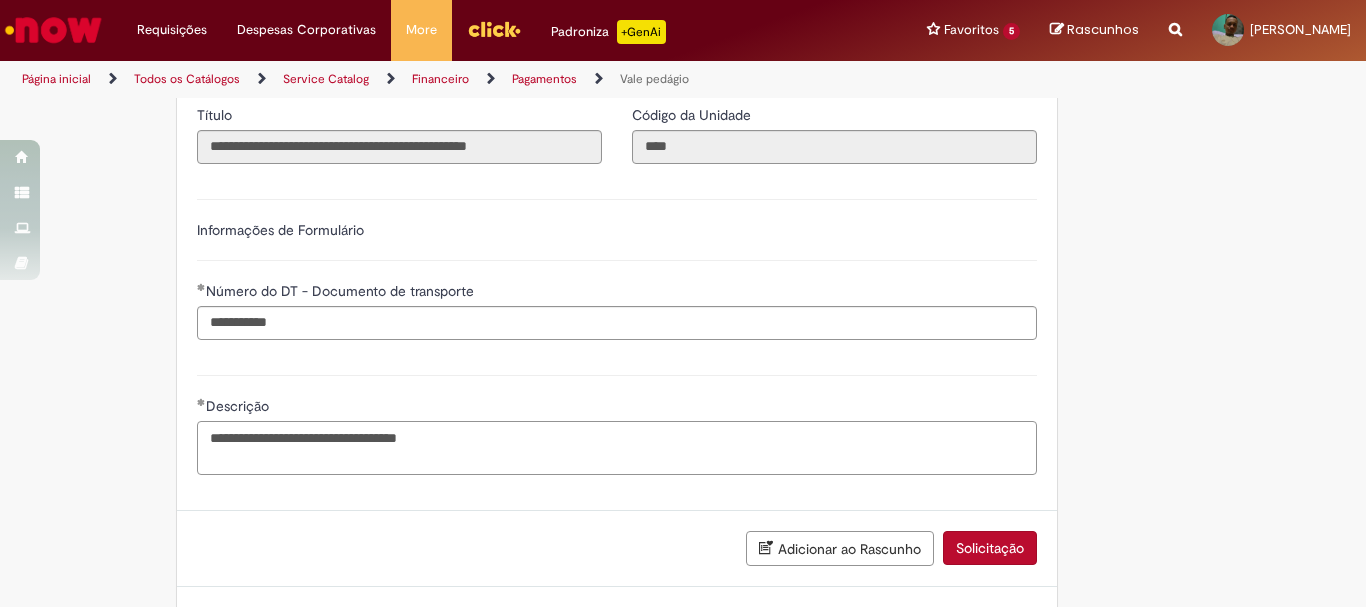 scroll, scrollTop: 793, scrollLeft: 0, axis: vertical 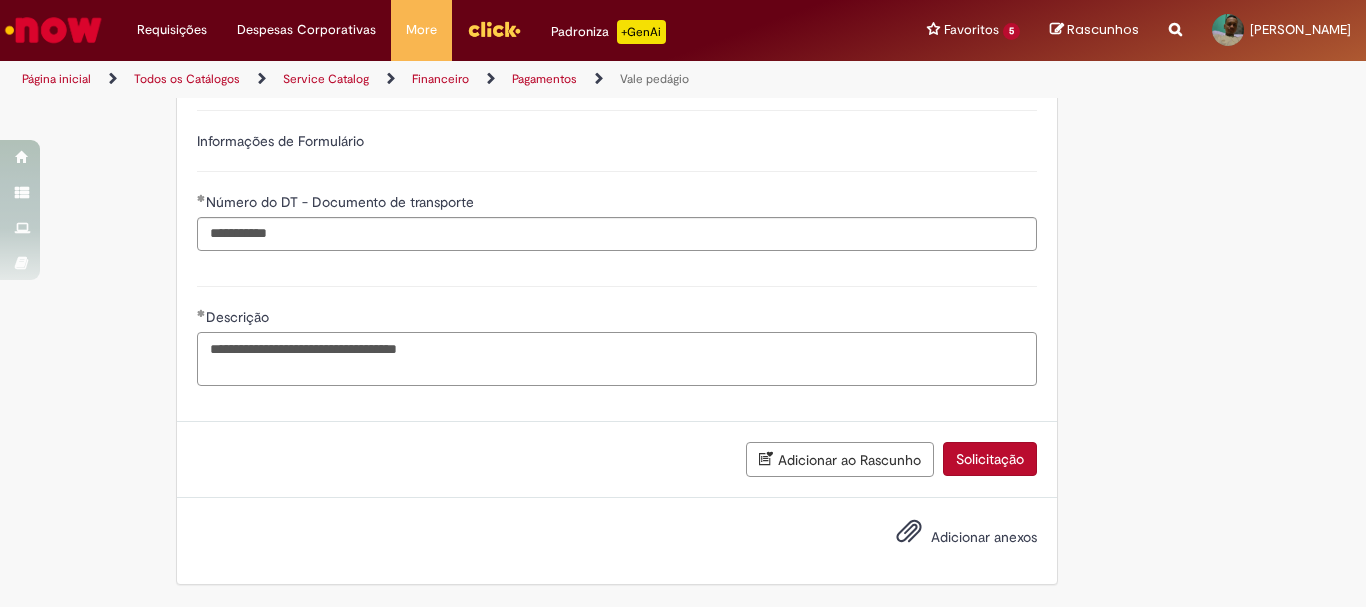 click on "**********" at bounding box center [617, 359] 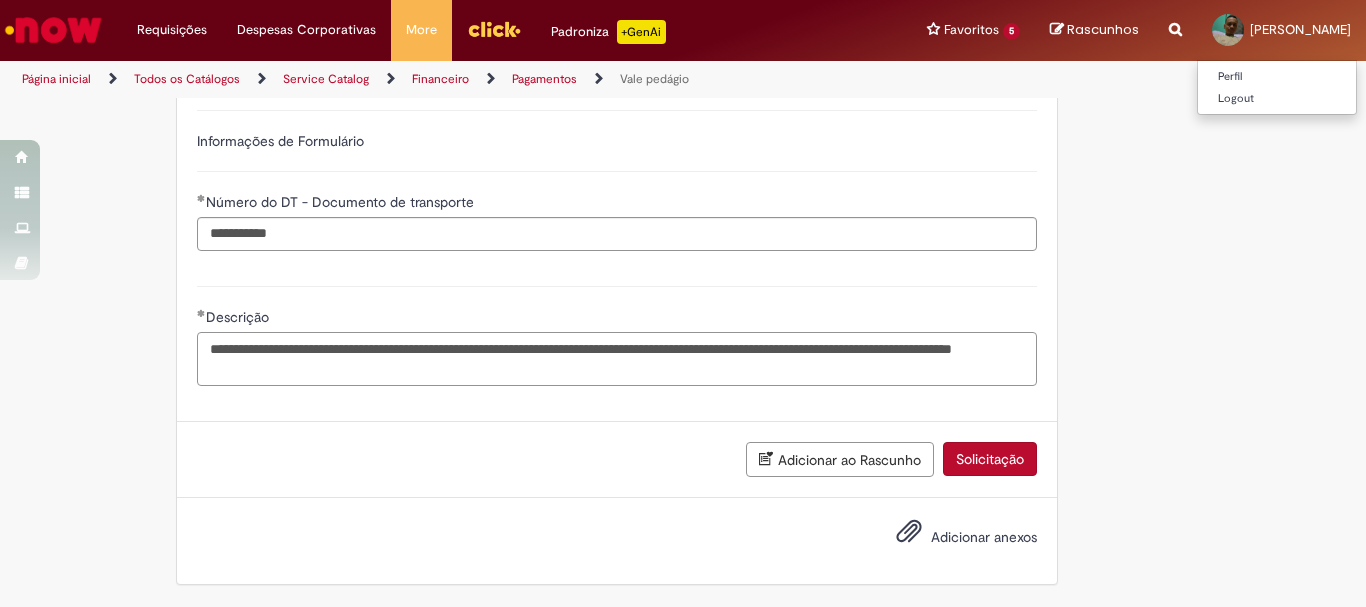 type on "**********" 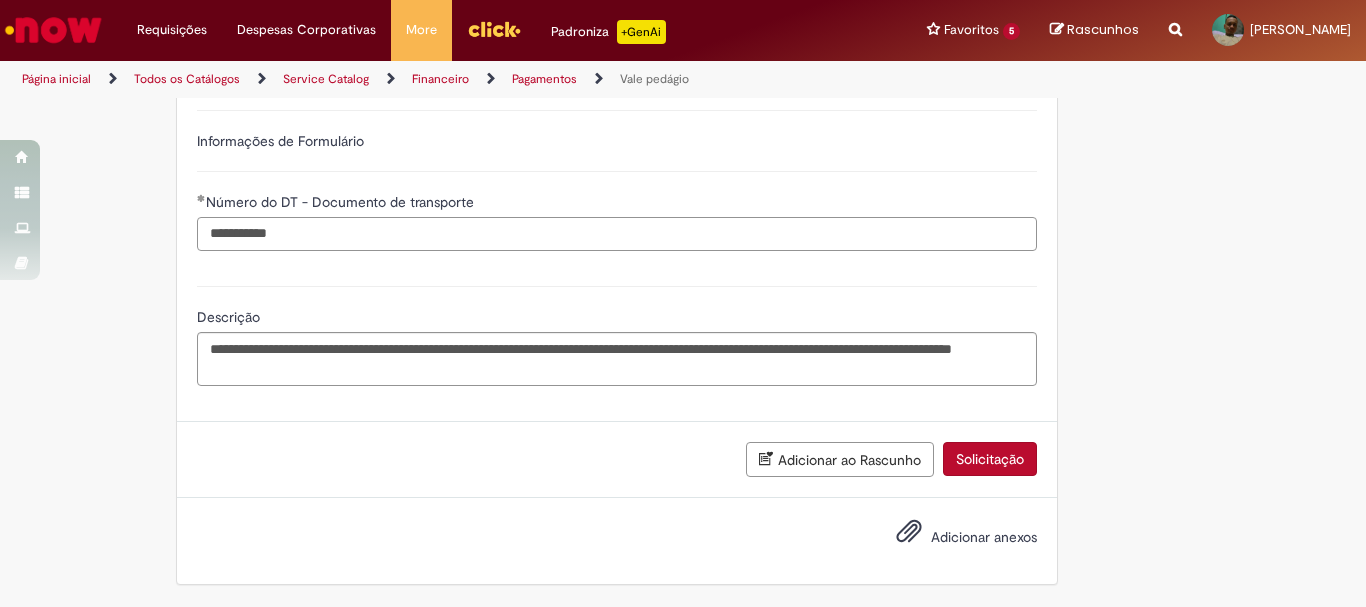 drag, startPoint x: 373, startPoint y: 243, endPoint x: 130, endPoint y: 231, distance: 243.29611 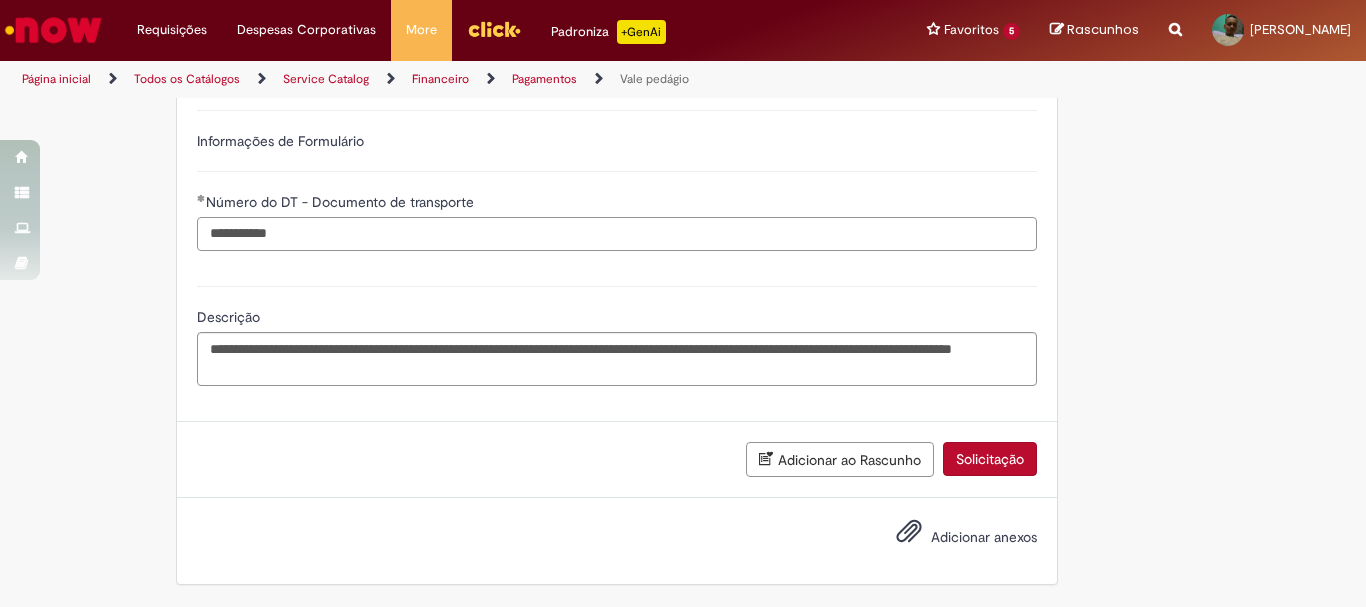 paste 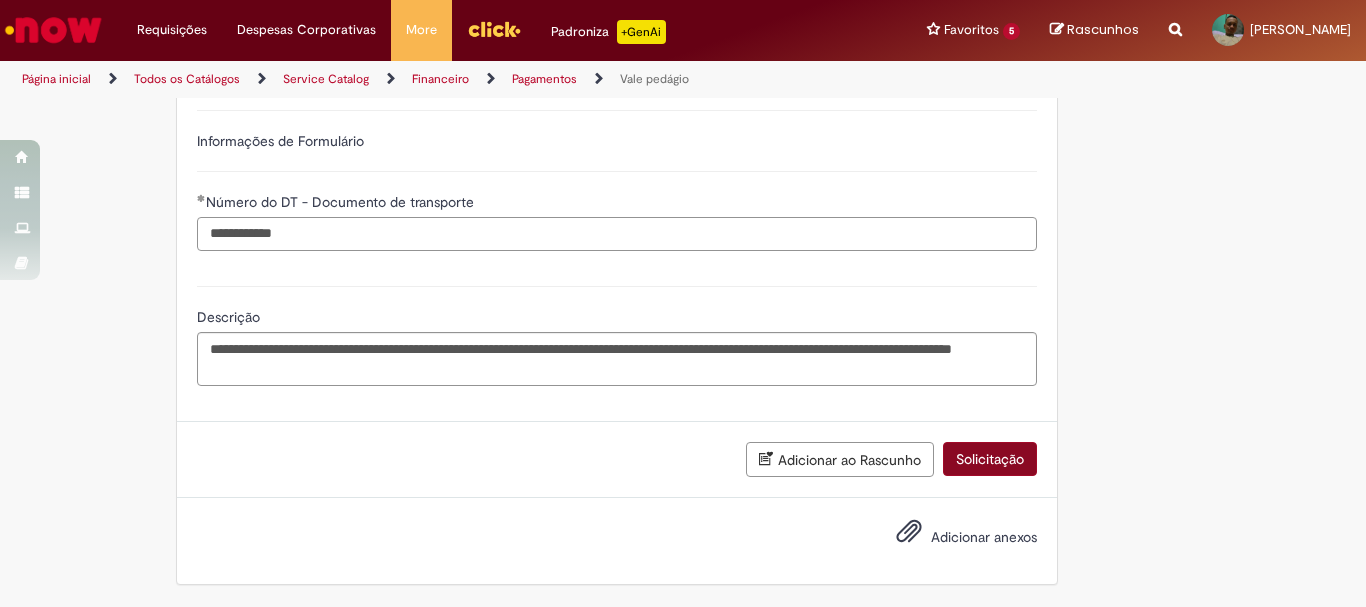type on "**********" 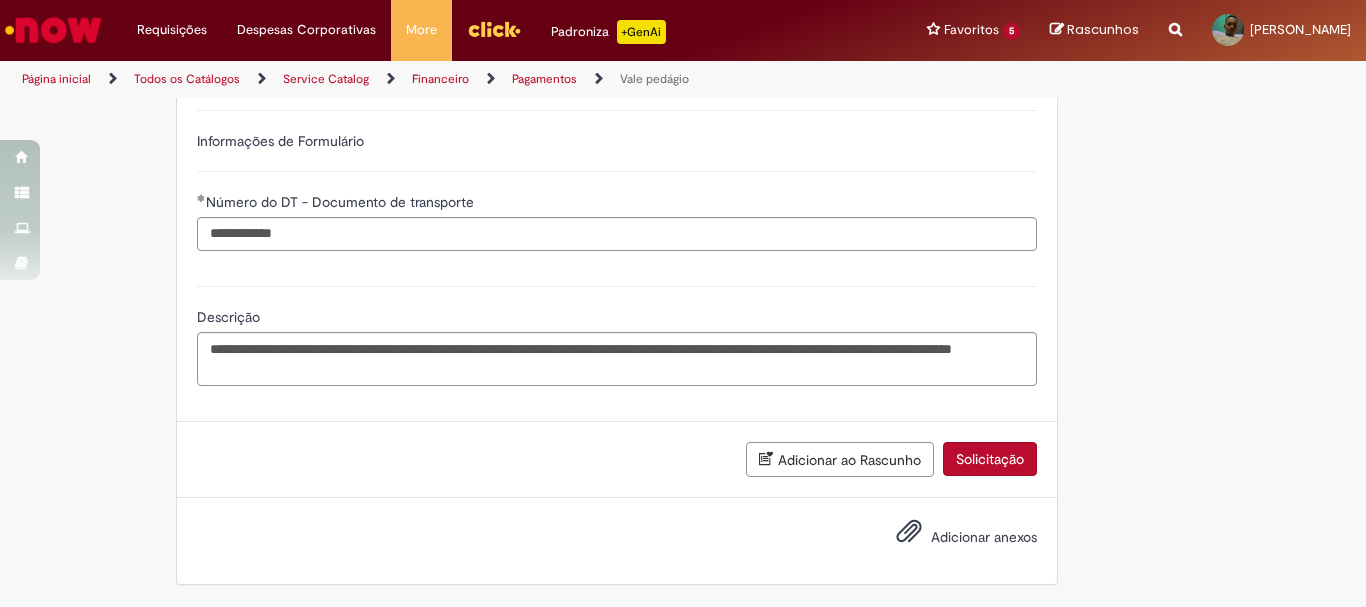 click on "Solicitação" at bounding box center [990, 459] 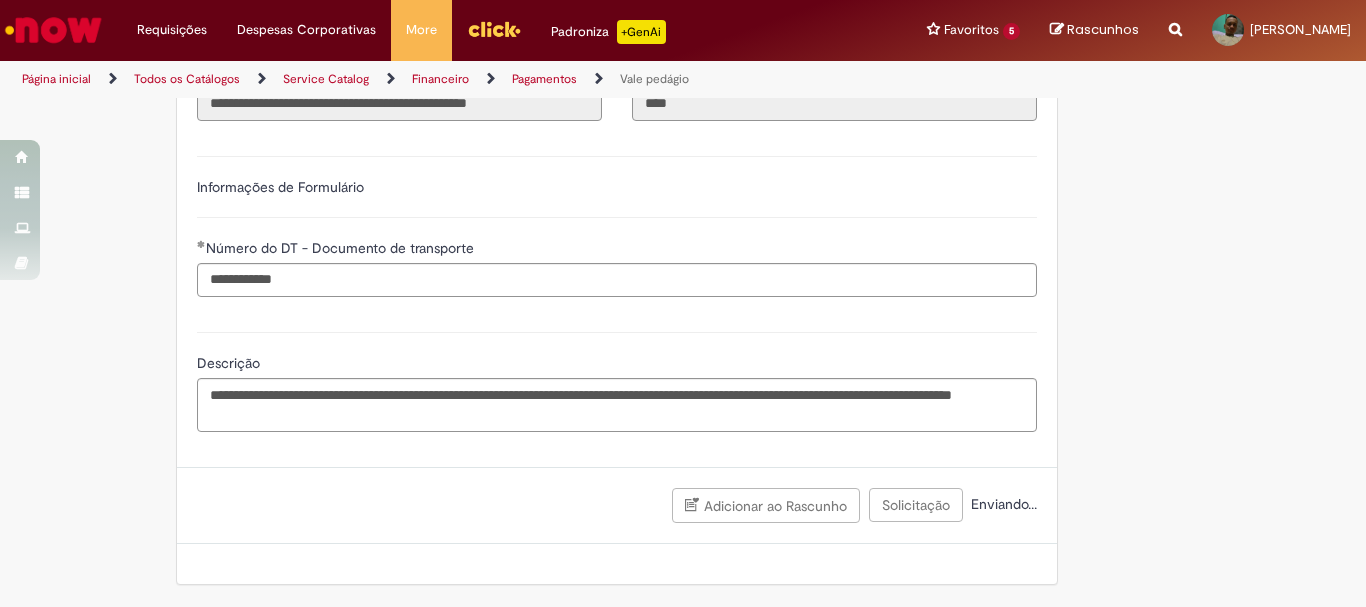 scroll, scrollTop: 747, scrollLeft: 0, axis: vertical 